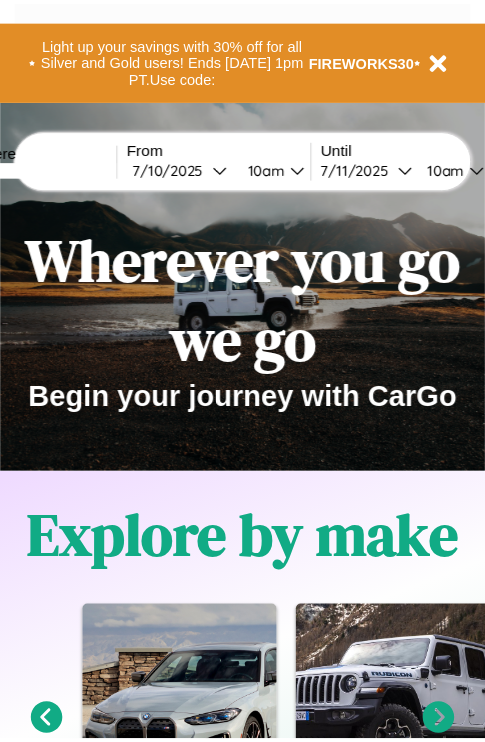 scroll, scrollTop: 0, scrollLeft: 0, axis: both 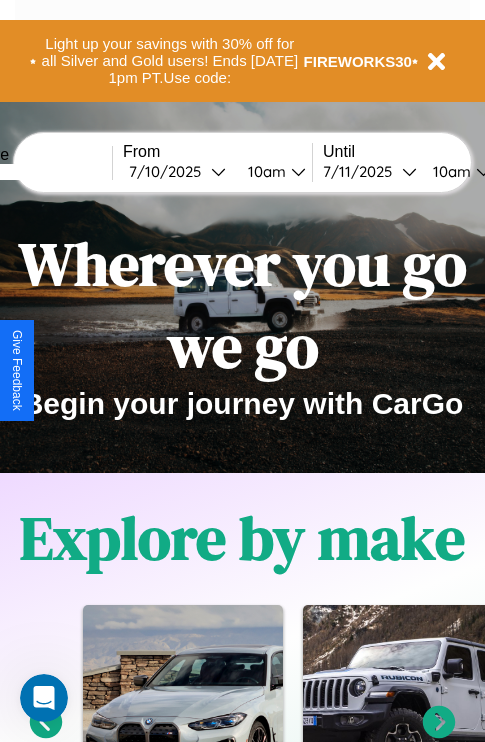 click at bounding box center [37, 172] 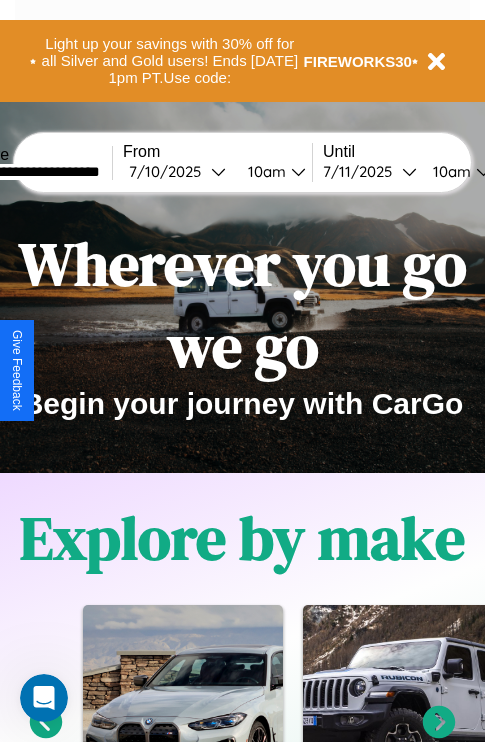 type on "**********" 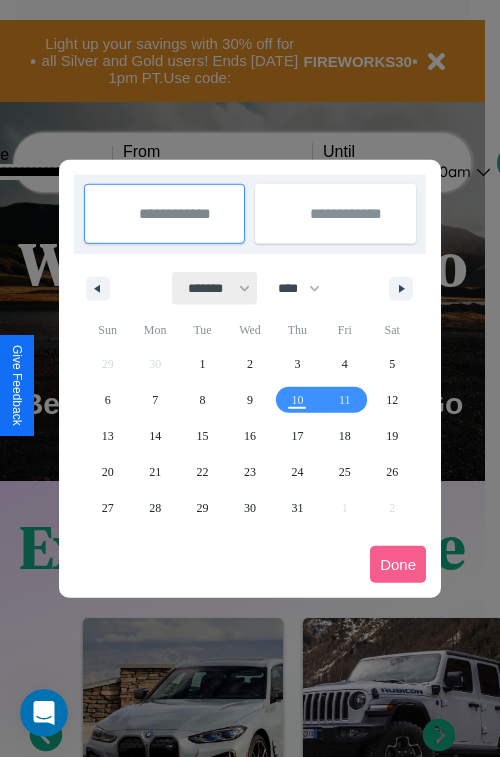 click on "******* ******** ***** ***** *** **** **** ****** ********* ******* ******** ********" at bounding box center (215, 288) 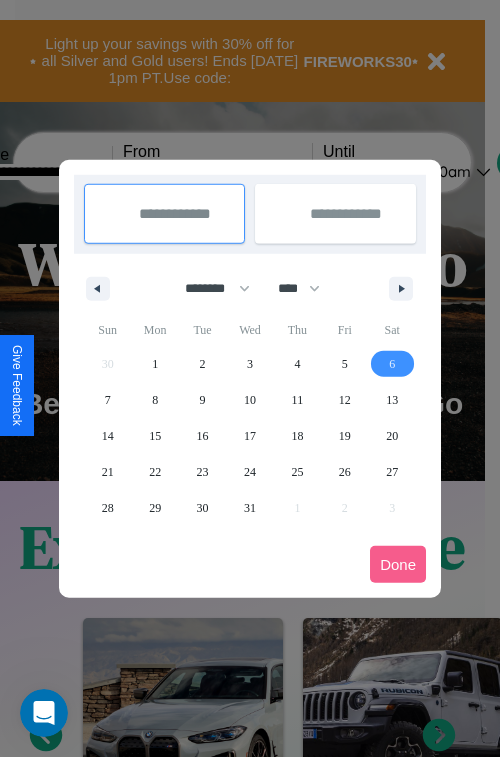 click on "6" at bounding box center [392, 364] 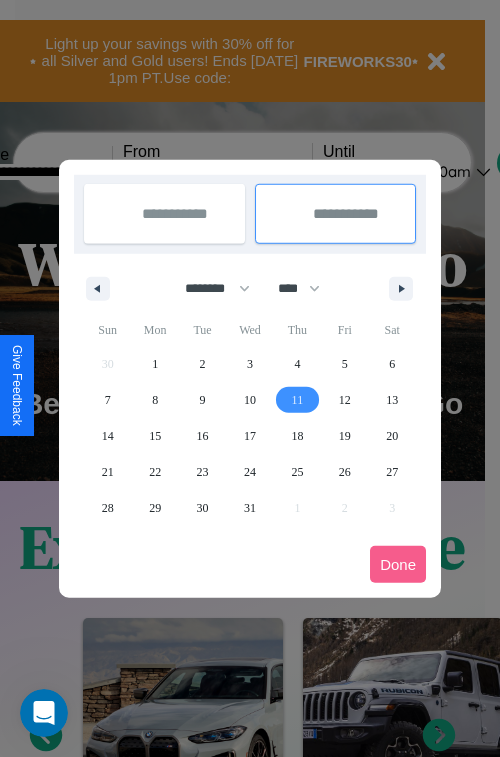 click on "11" at bounding box center (298, 400) 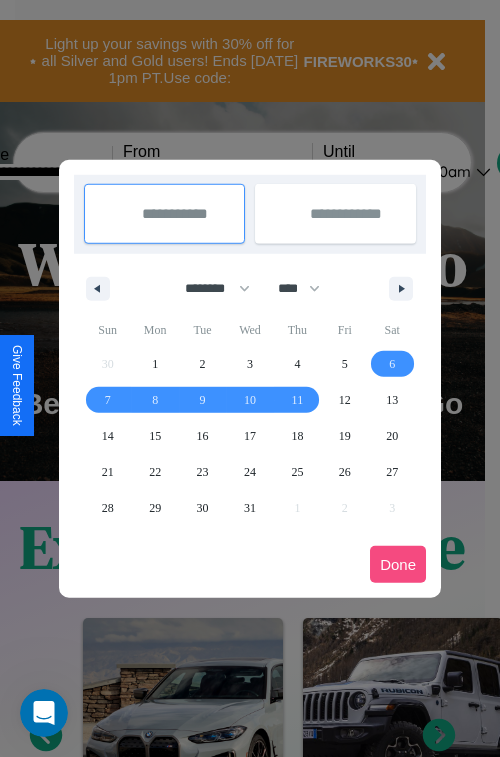 click on "Done" at bounding box center [398, 564] 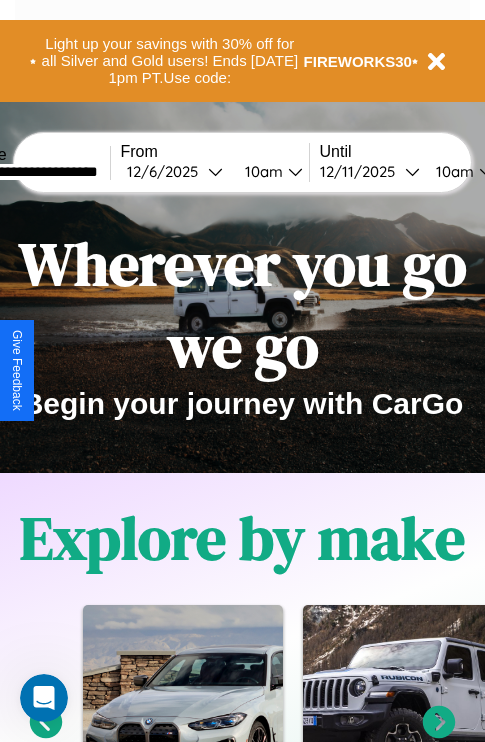 scroll, scrollTop: 0, scrollLeft: 76, axis: horizontal 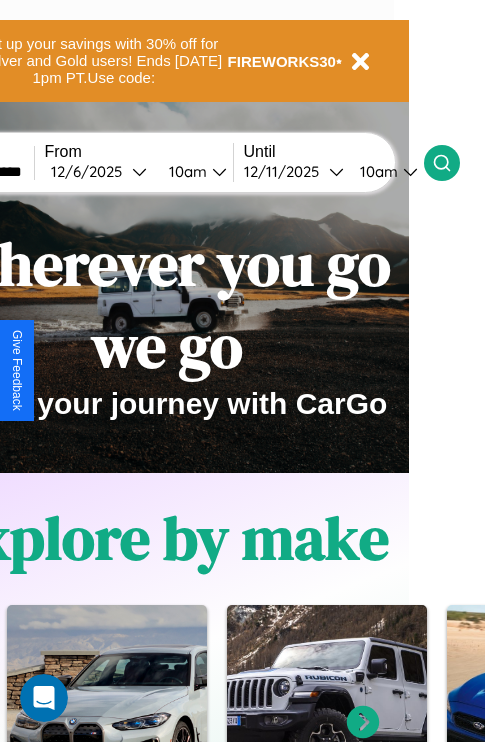 click 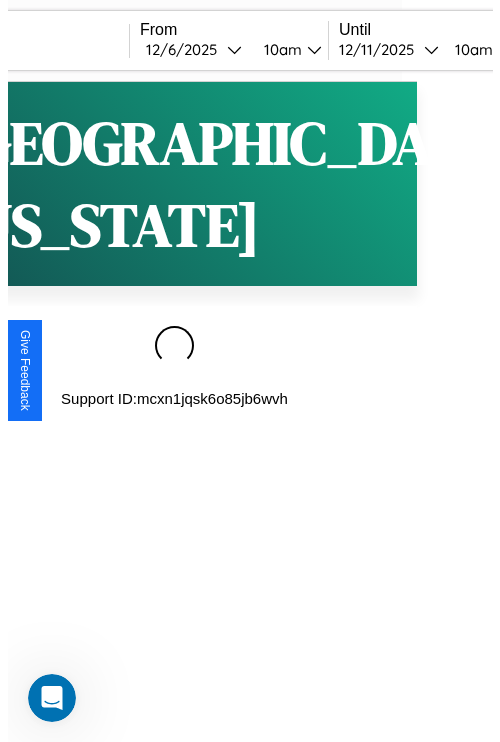 scroll, scrollTop: 0, scrollLeft: 0, axis: both 